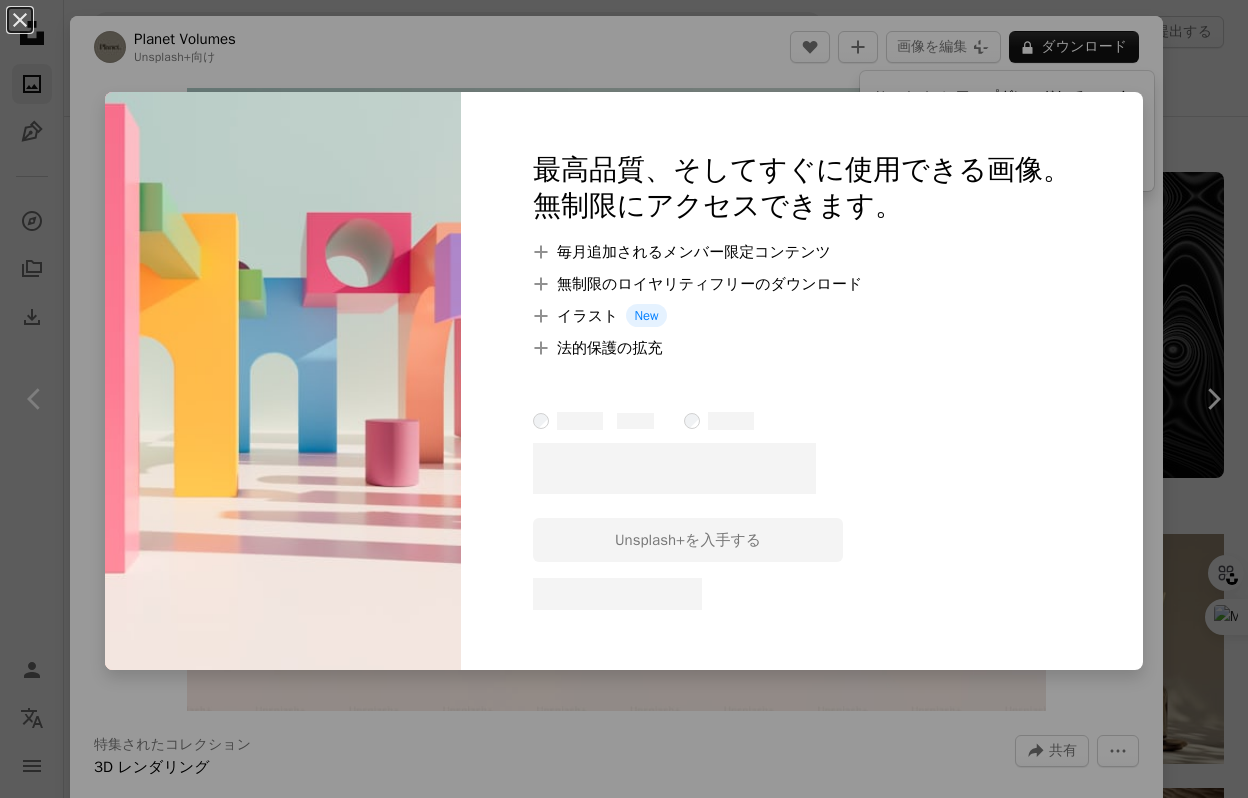 scroll, scrollTop: 2983, scrollLeft: 0, axis: vertical 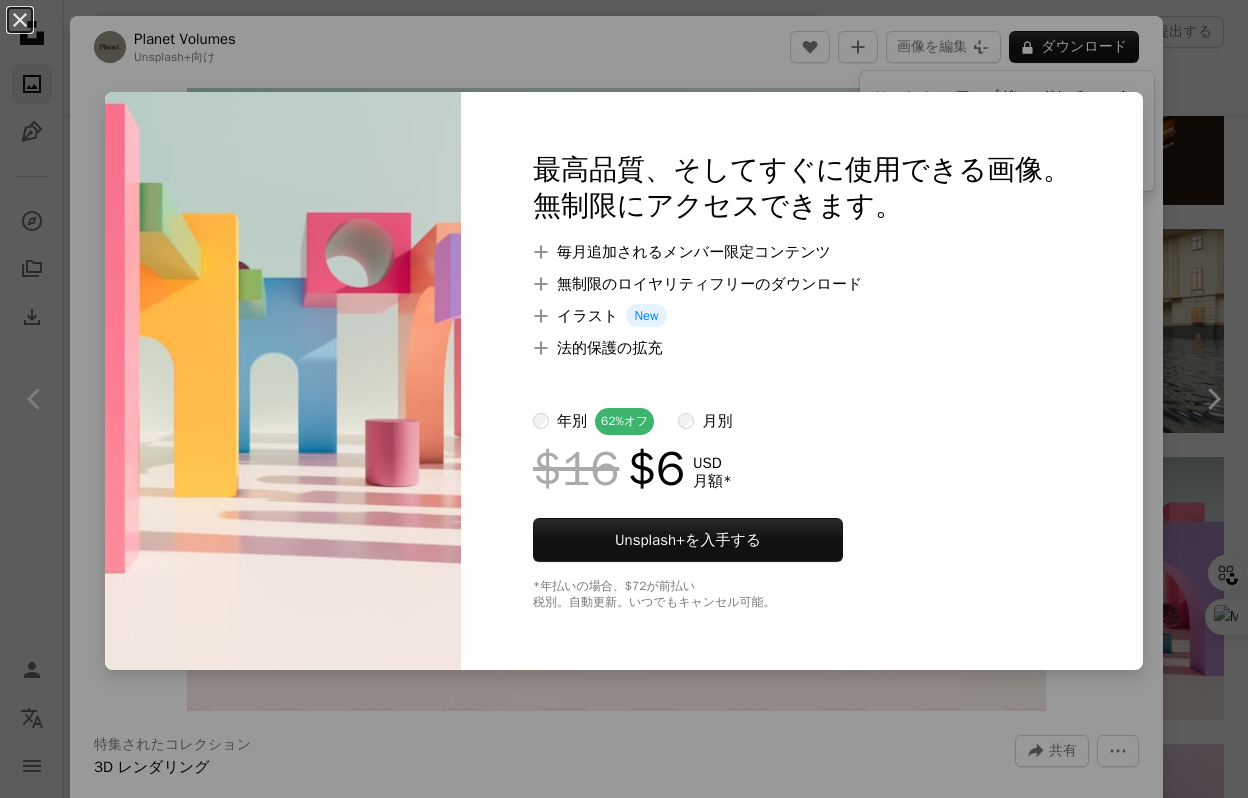 click on "An X shape 最高品質、そしてすぐに使用できる画像。 無制限にアクセスできます。 A plus sign 毎月追加されるメンバー限定コンテンツ A plus sign 無制限のロイヤリティフリーのダウンロード A plus sign イラスト  New A plus sign 法的保護の拡充 年別 62% オフ 月別 $16   $6 USD 月額 * Unsplash+ を入手する *年払いの場合、 $72 が前払い 税別。自動更新。いつでもキャンセル可能。" at bounding box center (624, 399) 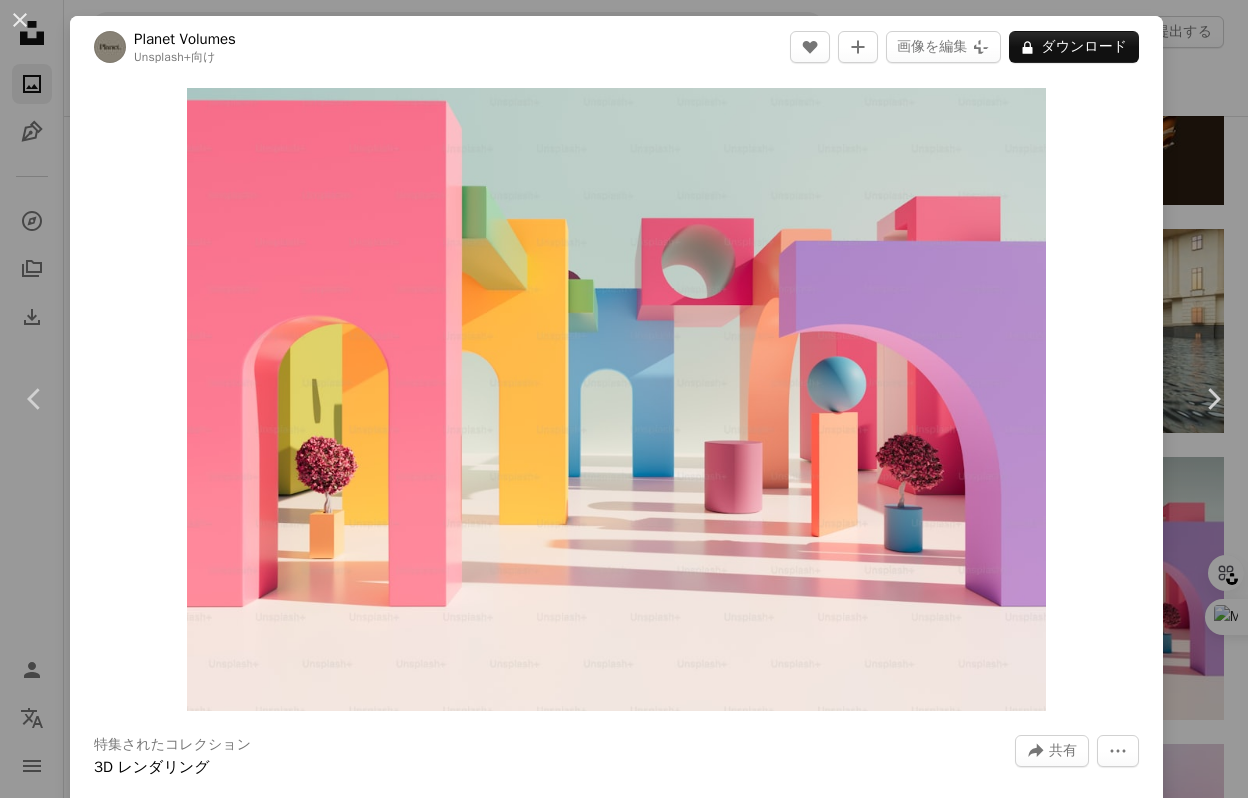 type 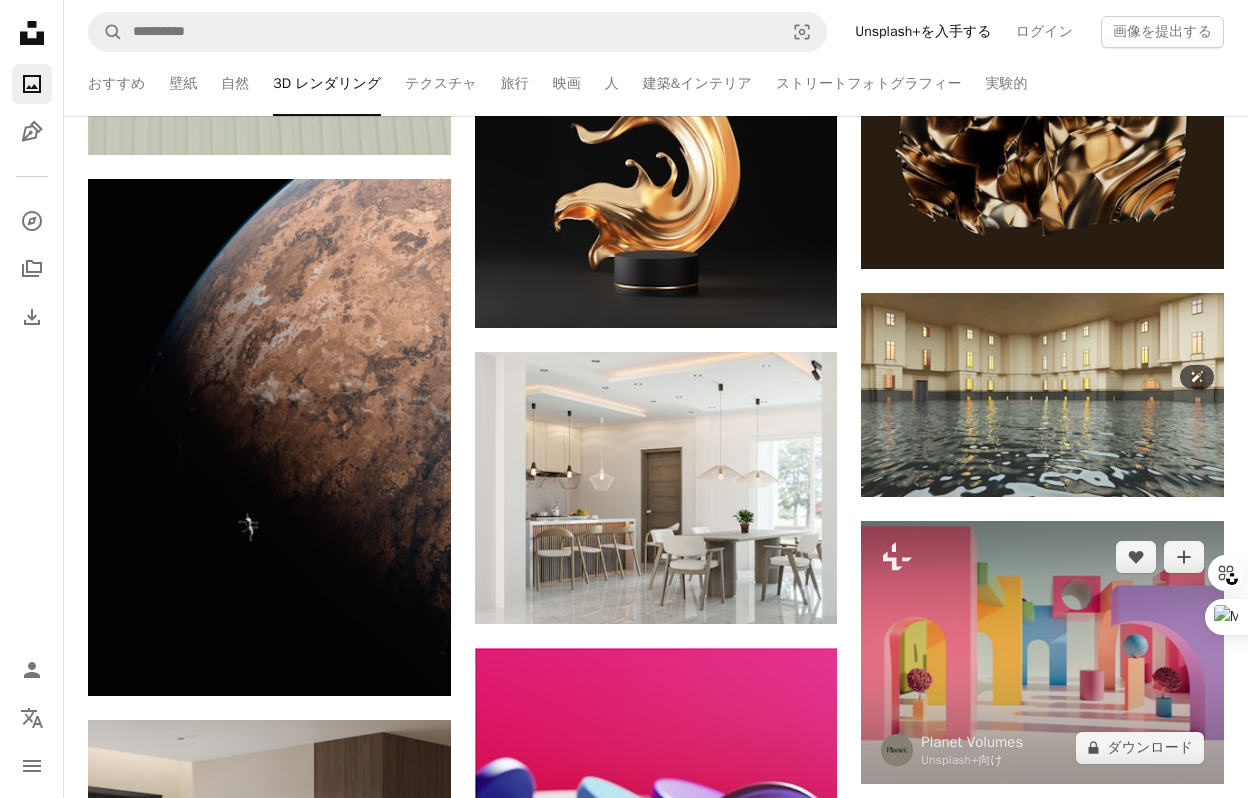 scroll, scrollTop: 2921, scrollLeft: 0, axis: vertical 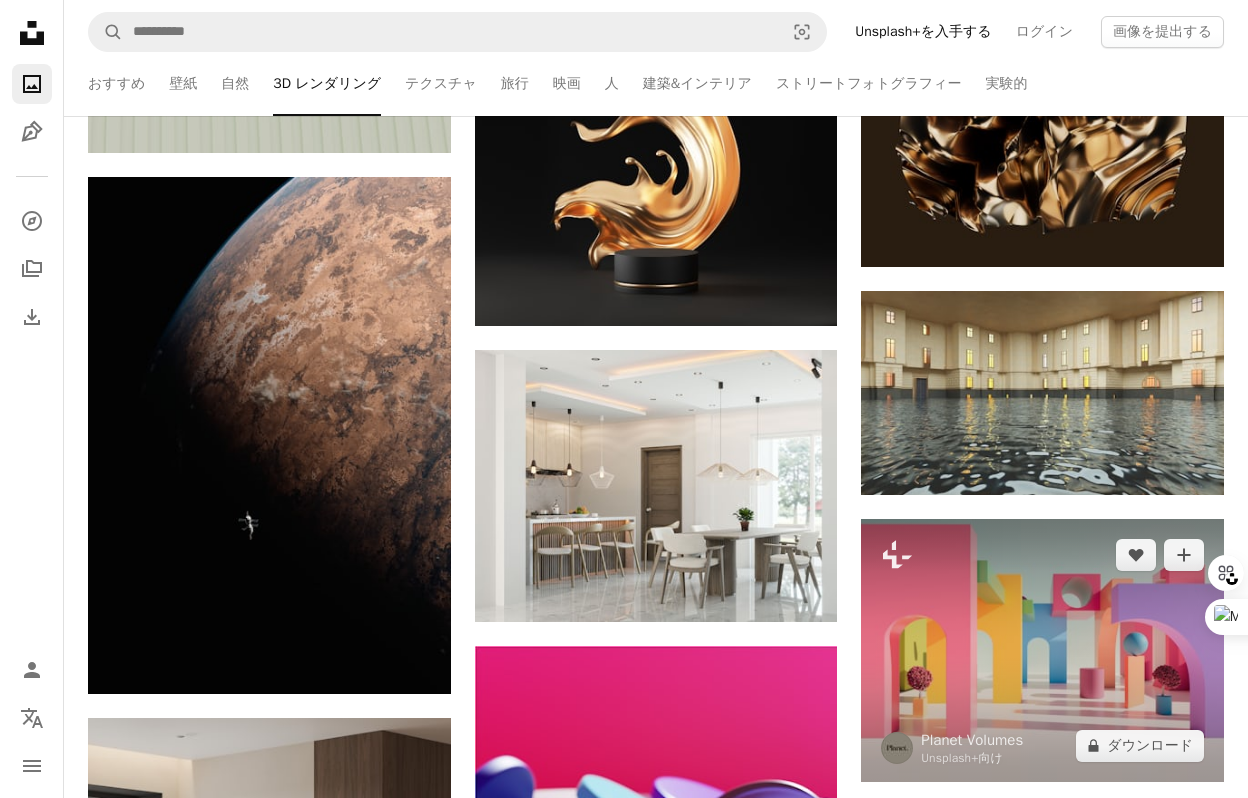 click at bounding box center (1042, 650) 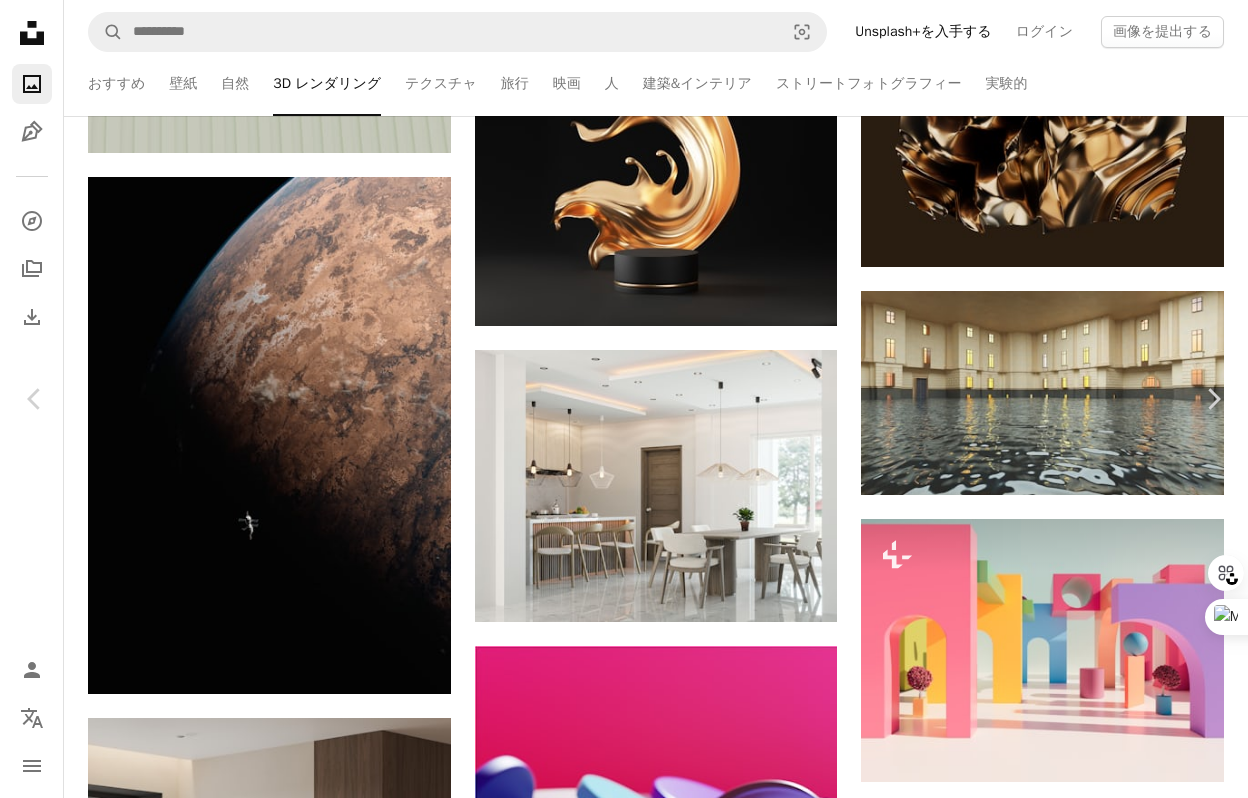 drag, startPoint x: 247, startPoint y: 34, endPoint x: 129, endPoint y: 43, distance: 118.34272 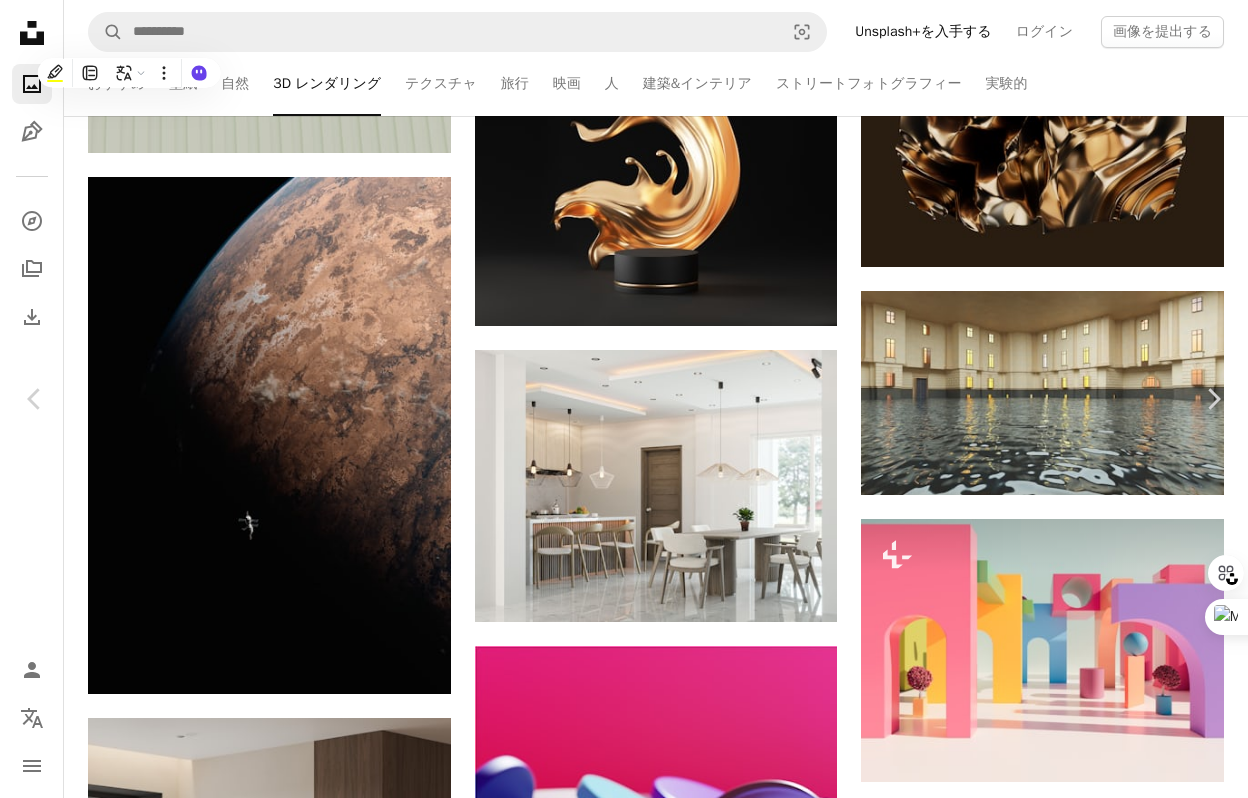 copy on "Planet Volumes" 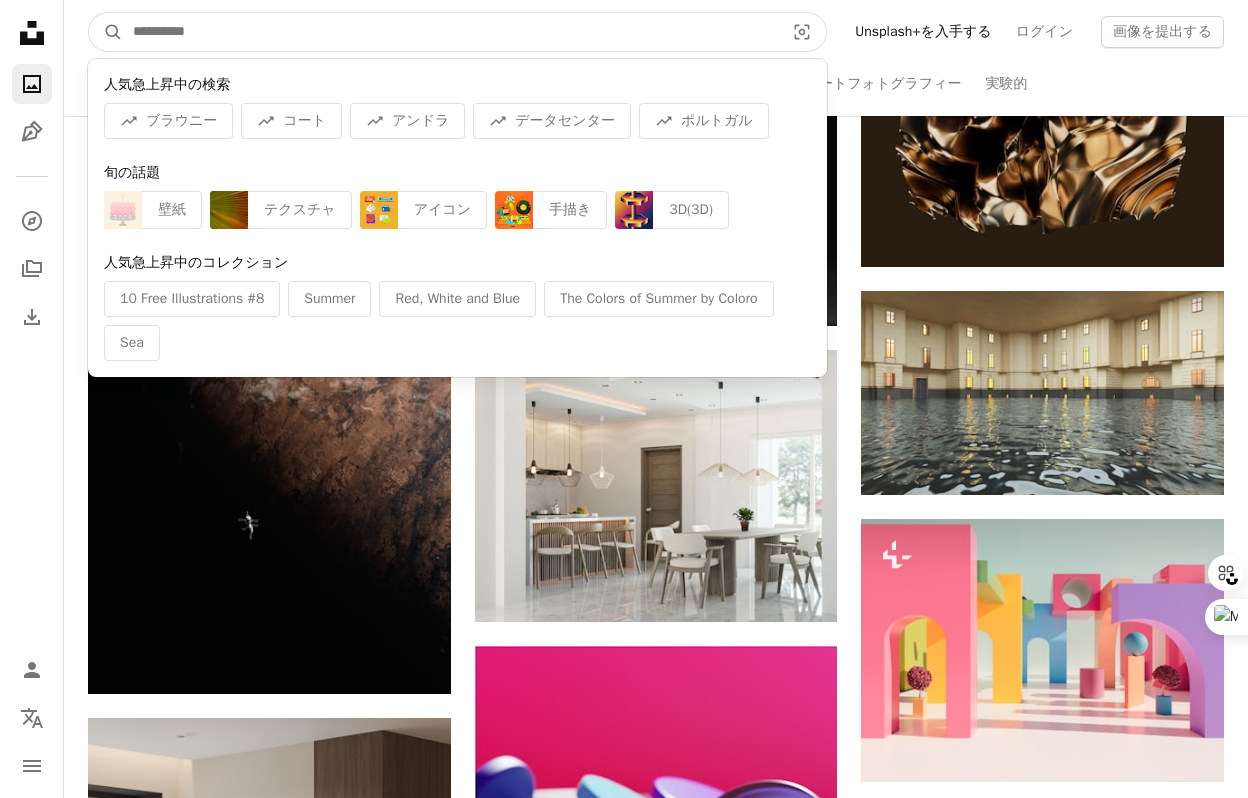 drag, startPoint x: 299, startPoint y: 40, endPoint x: 80, endPoint y: 42, distance: 219.00912 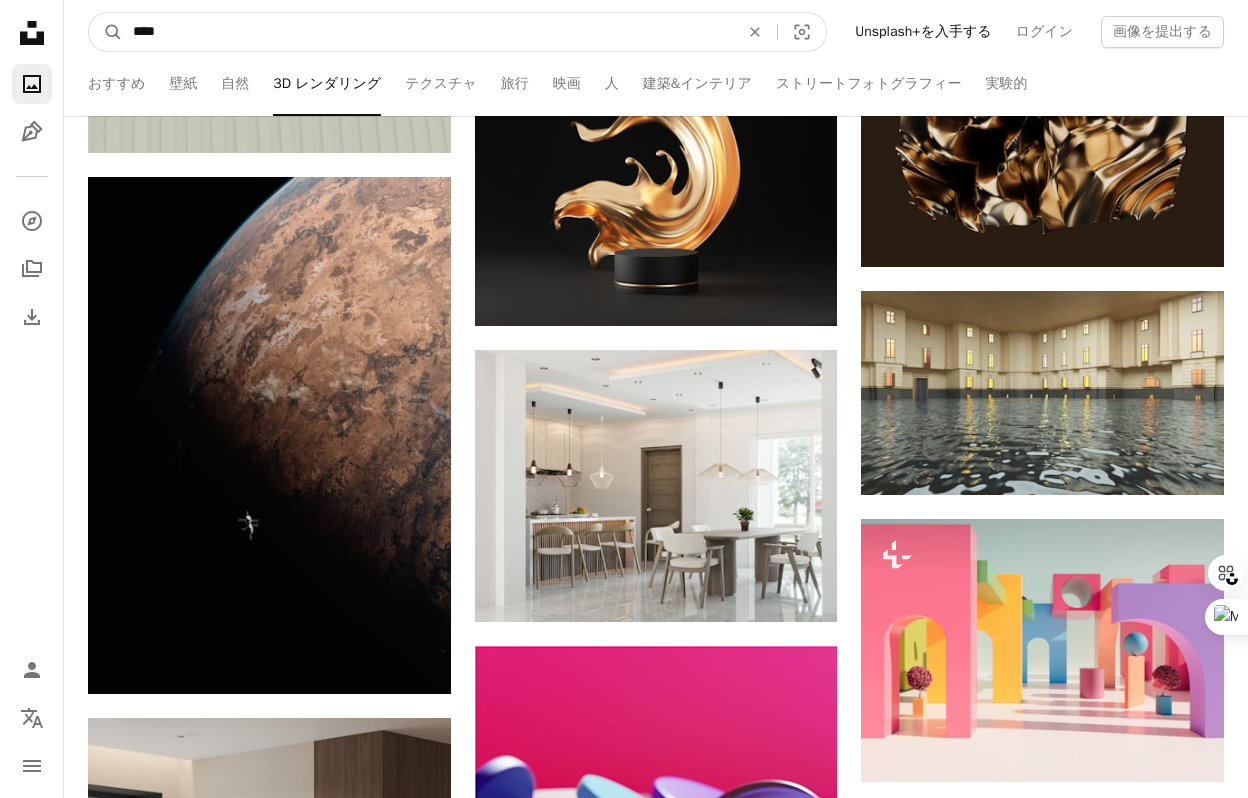type on "****" 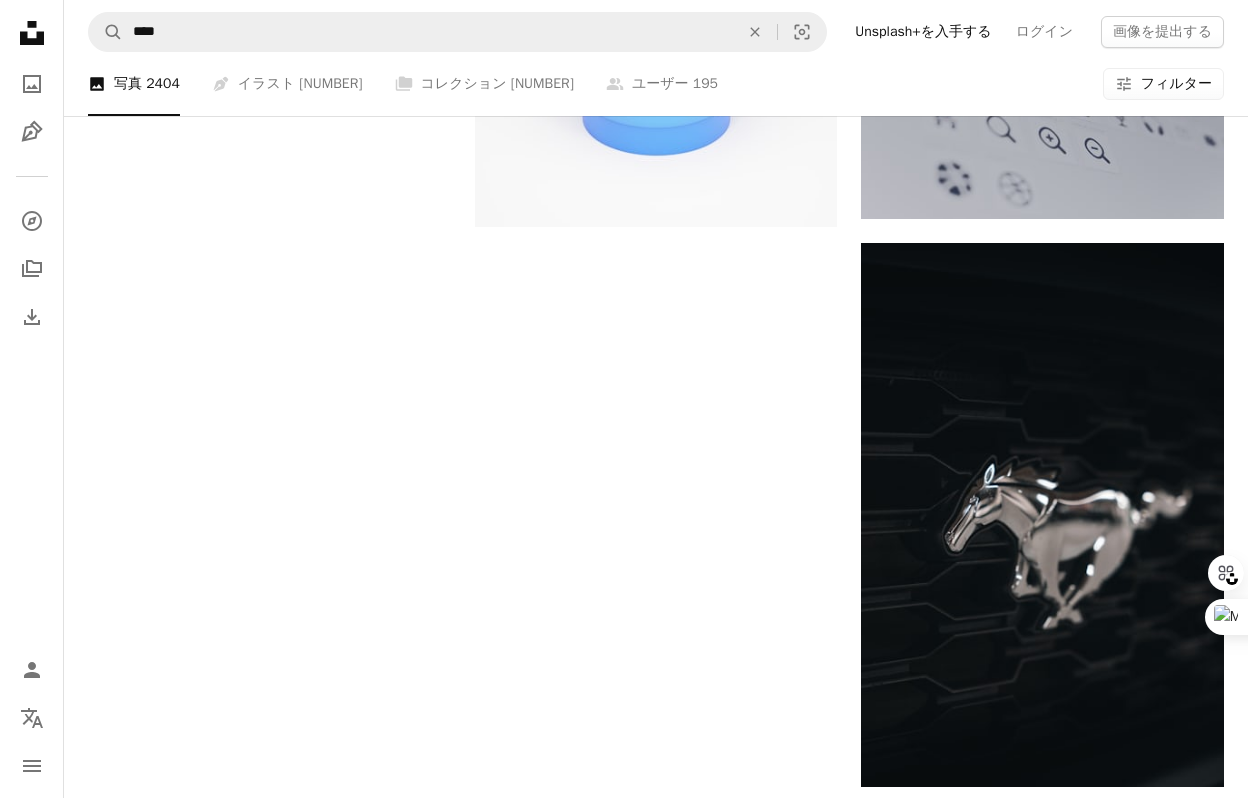 scroll, scrollTop: 2708, scrollLeft: 0, axis: vertical 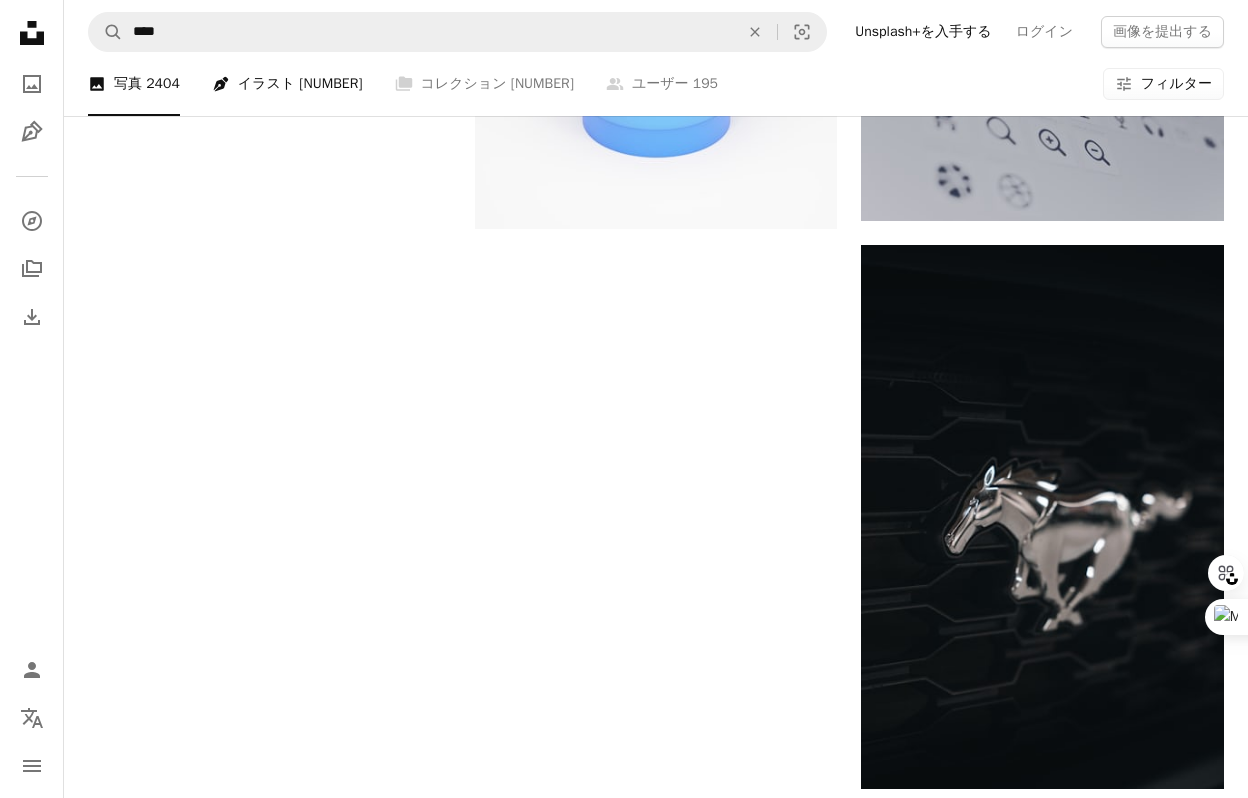 click on "[NUMBER]" at bounding box center [287, 84] 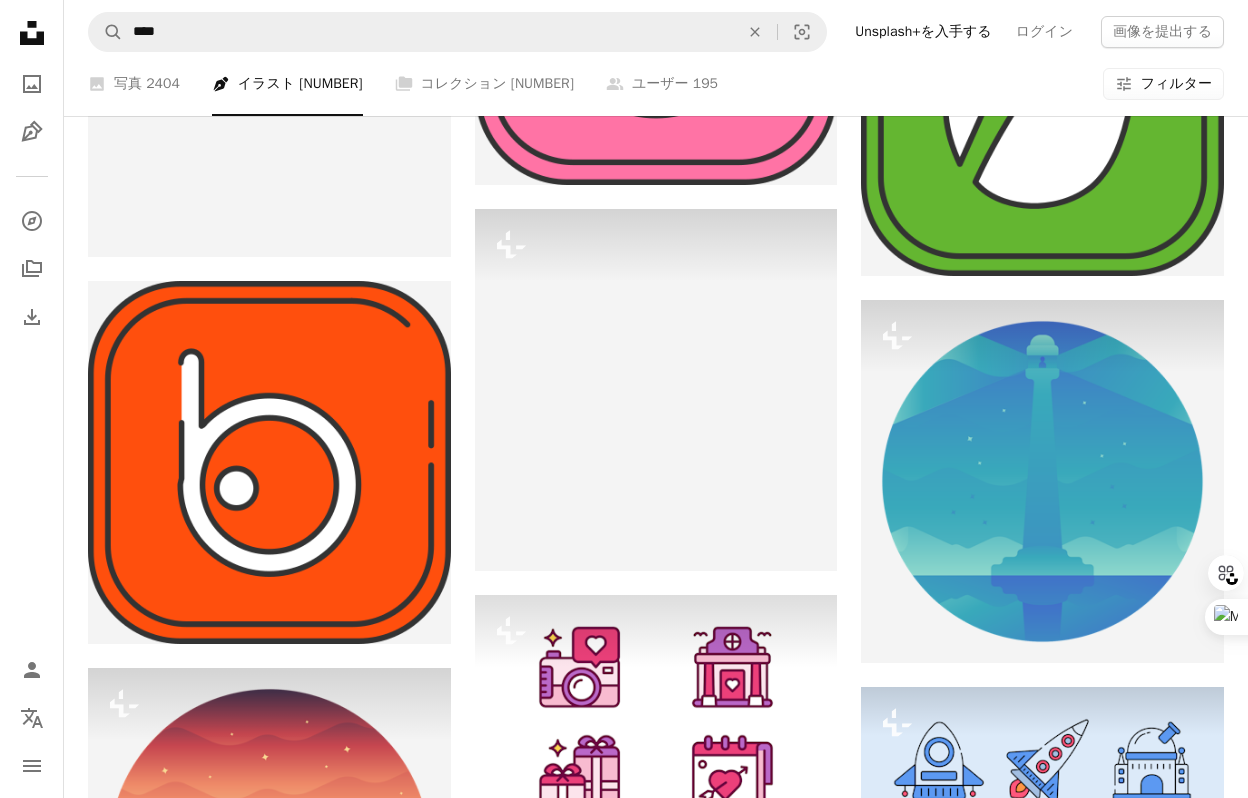 scroll, scrollTop: 1332, scrollLeft: 0, axis: vertical 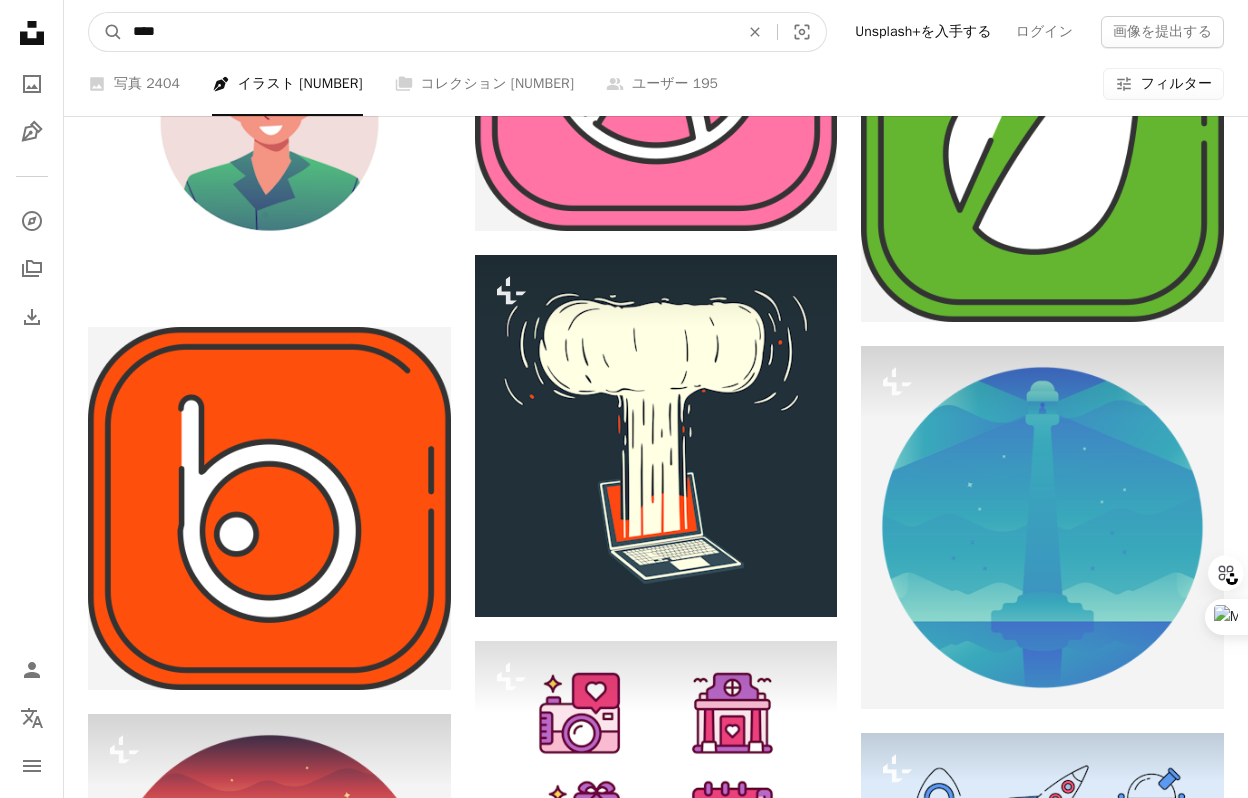drag, startPoint x: 199, startPoint y: 30, endPoint x: -30, endPoint y: 30, distance: 229 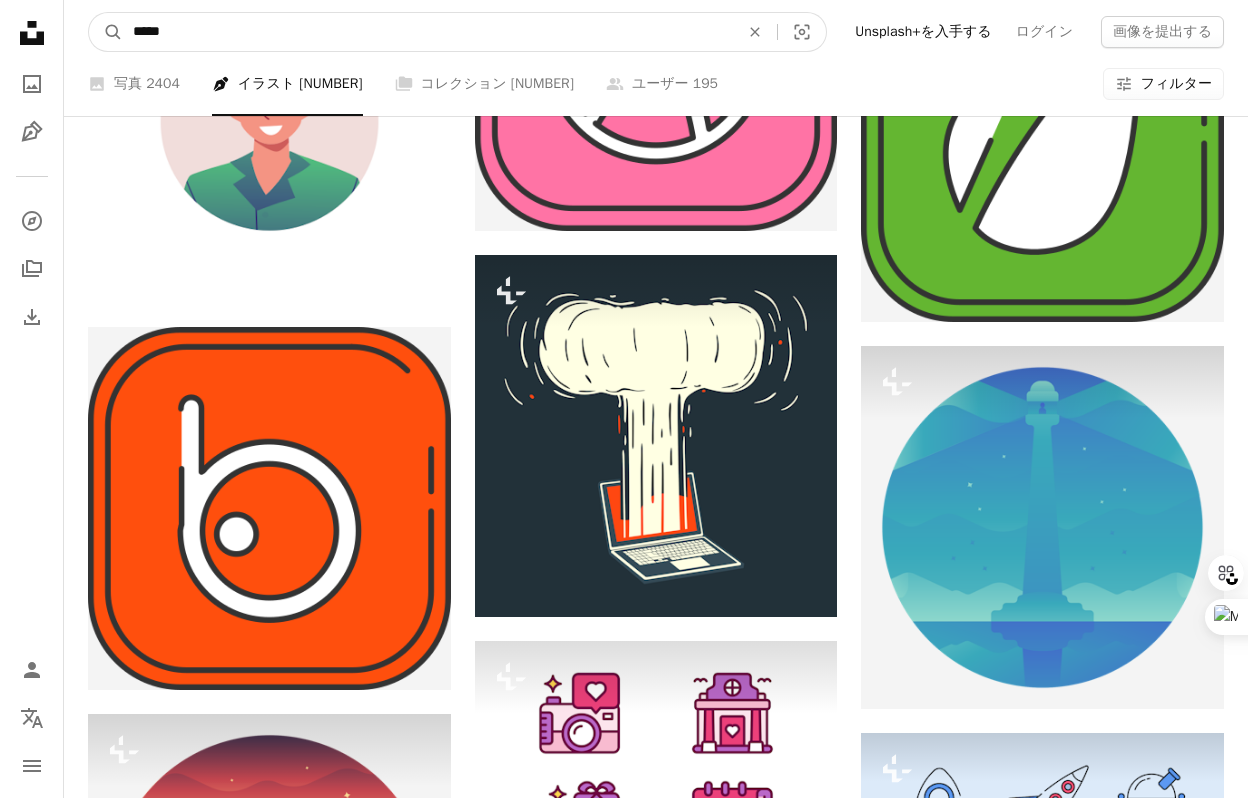 type on "**" 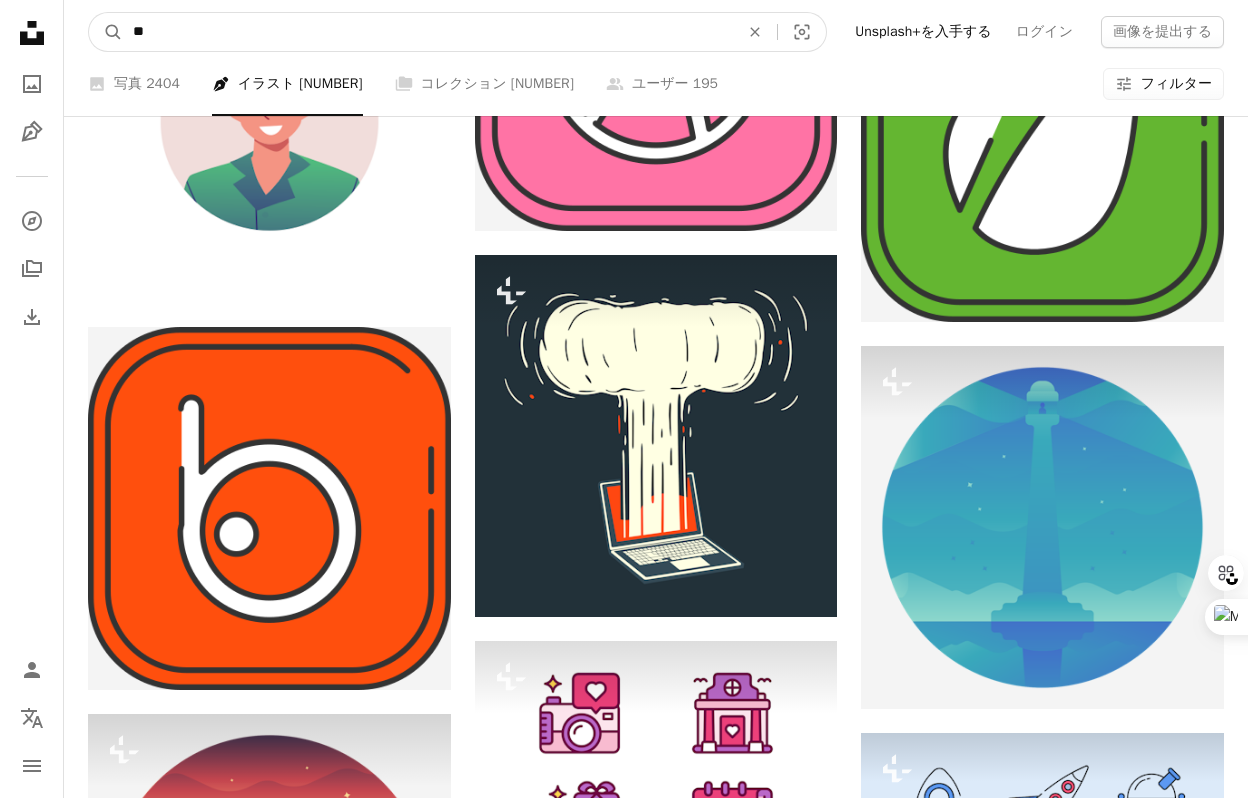 click on "A magnifying glass" at bounding box center (106, 32) 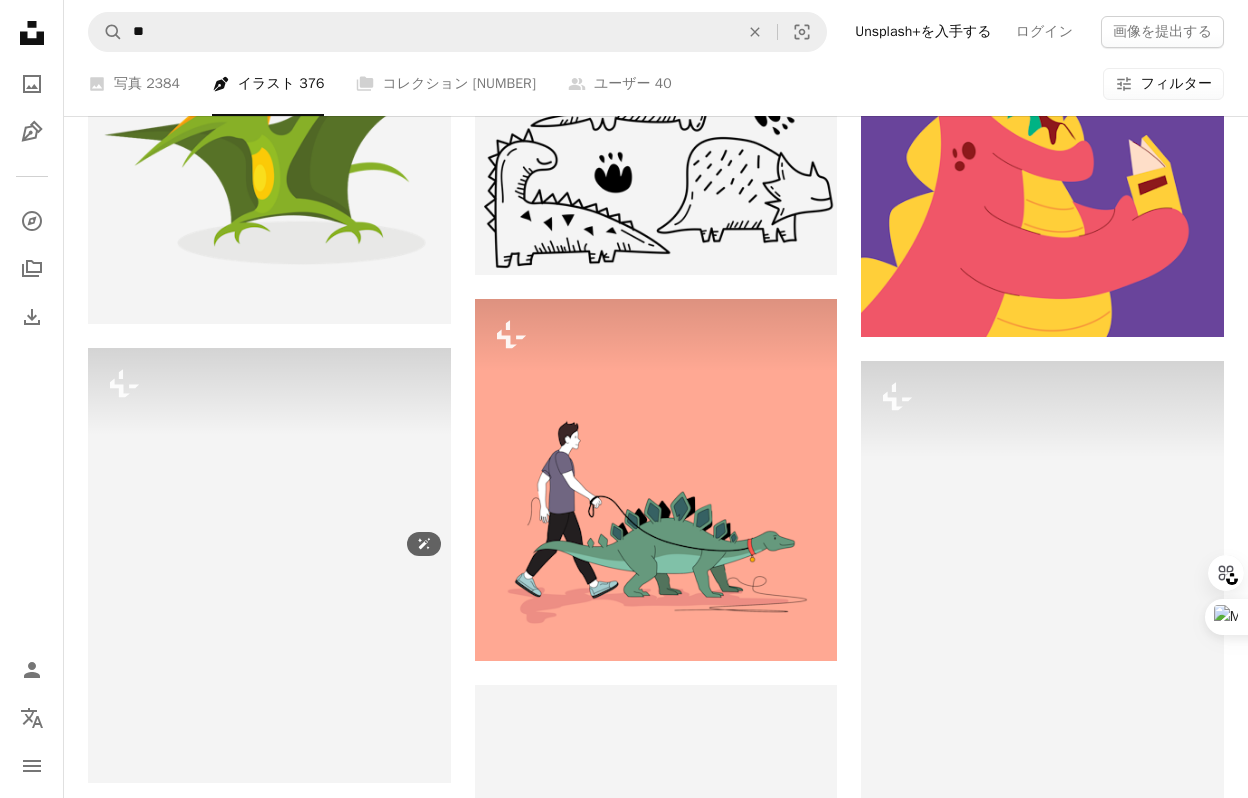 scroll, scrollTop: 1219, scrollLeft: 0, axis: vertical 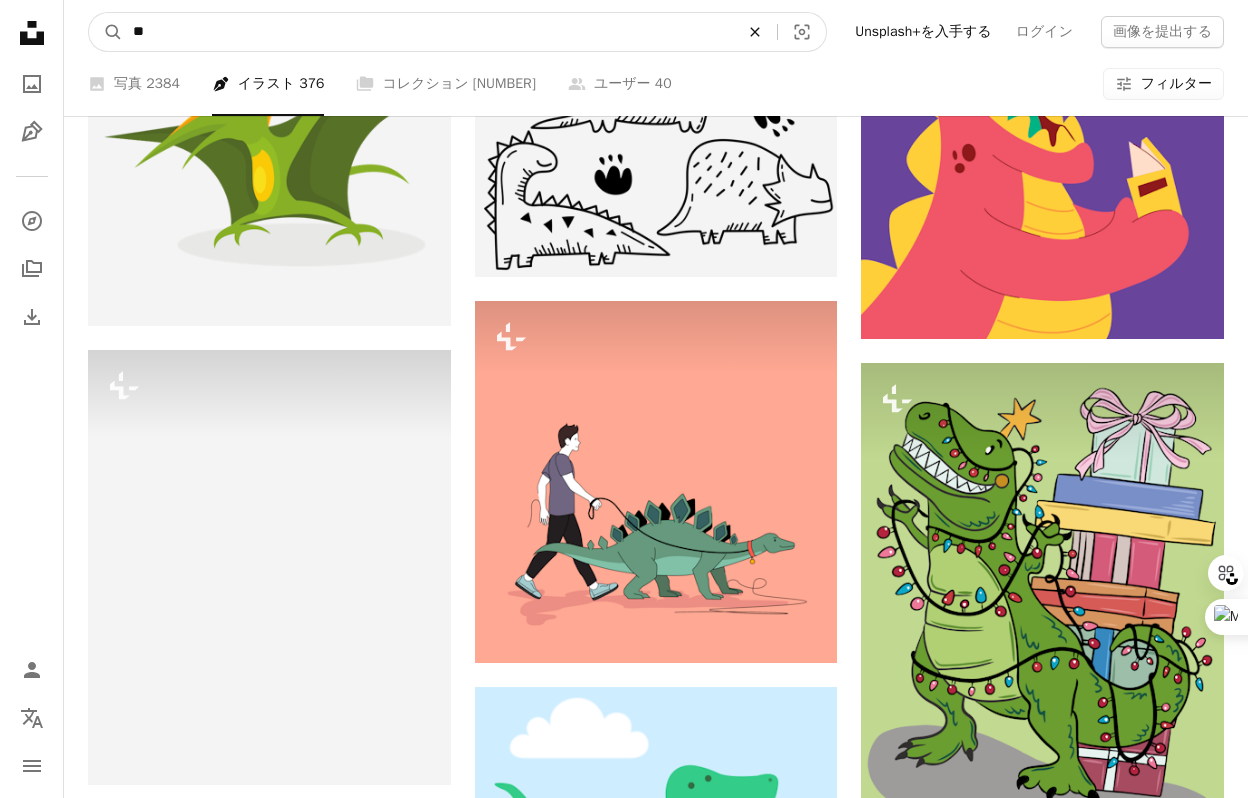 click on "An X shape" 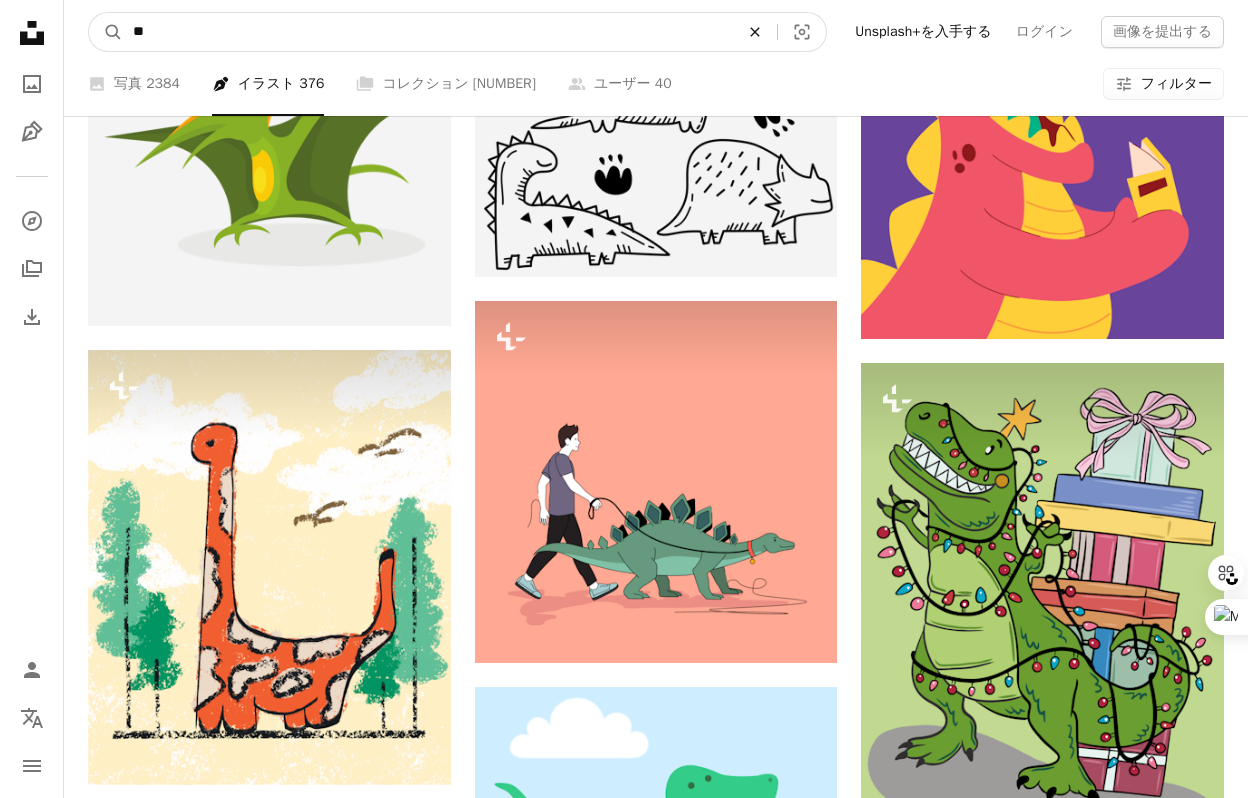 type 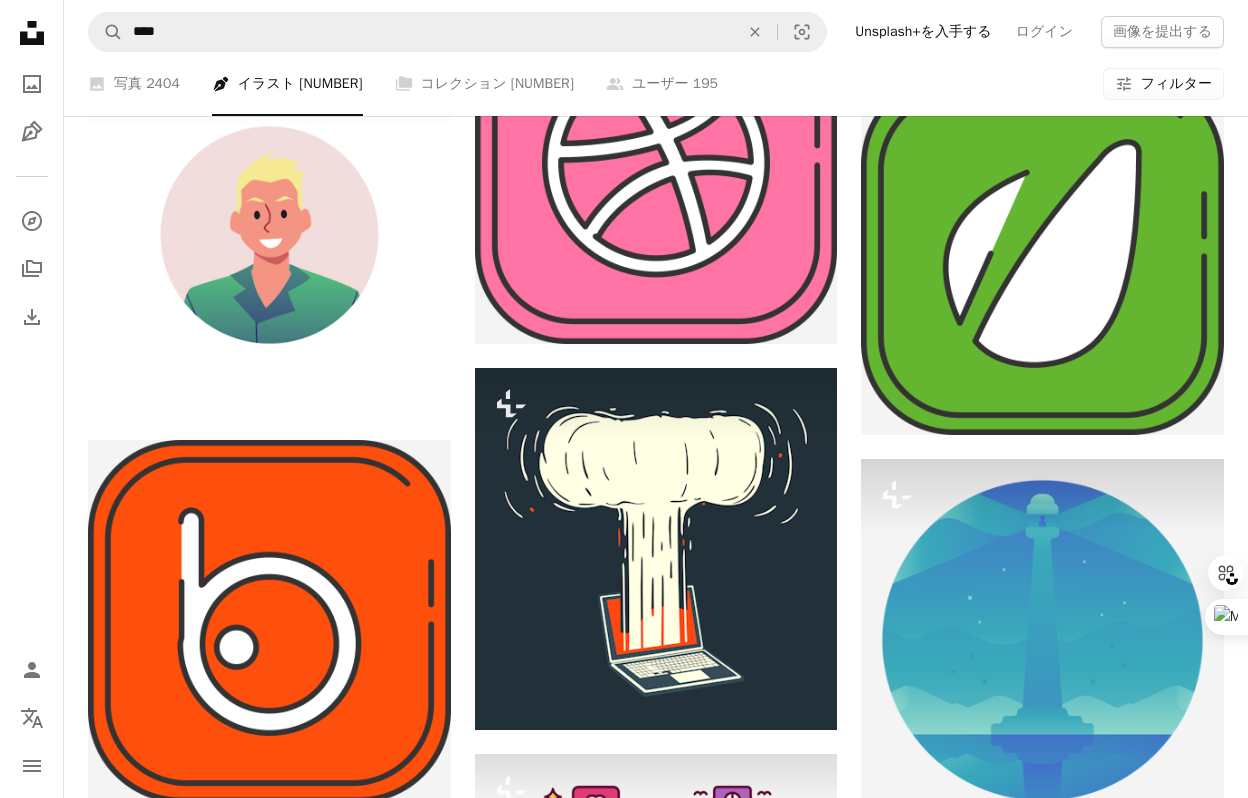 scroll, scrollTop: 1332, scrollLeft: 0, axis: vertical 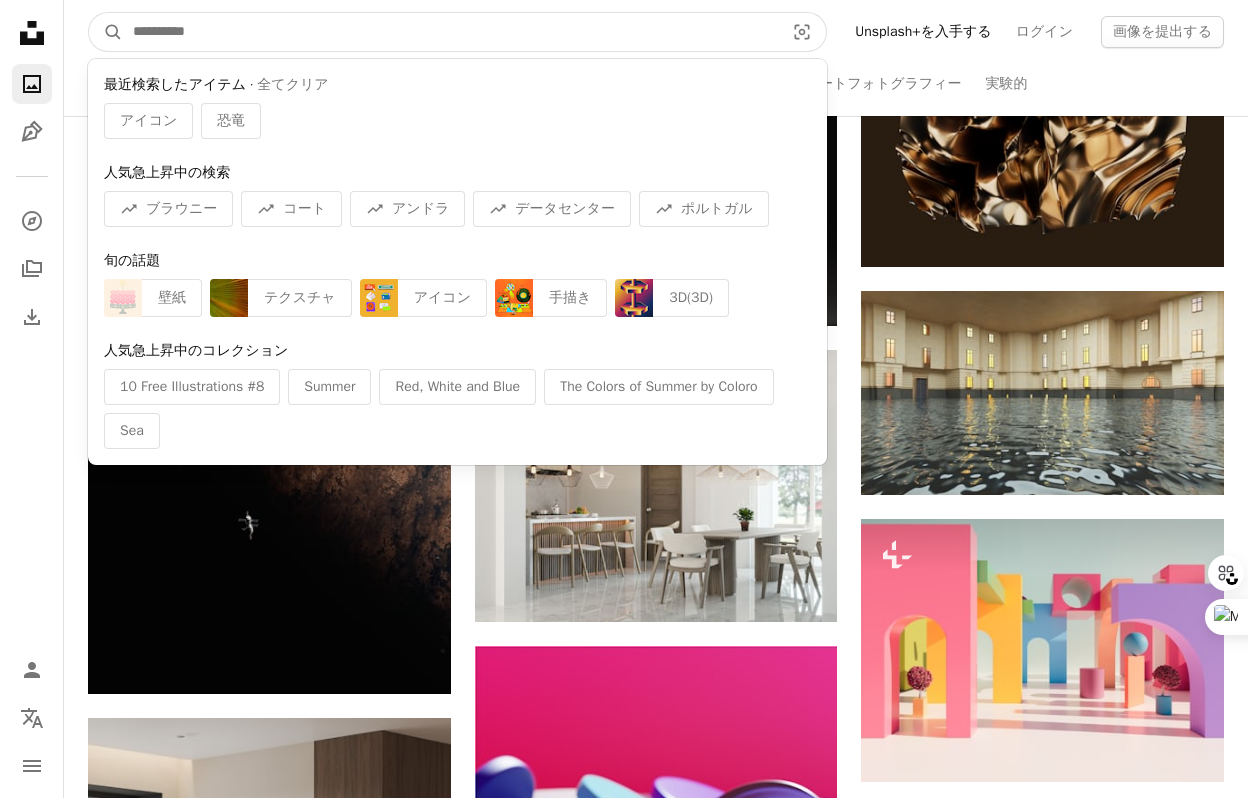 drag, startPoint x: 286, startPoint y: 37, endPoint x: 124, endPoint y: 34, distance: 162.02777 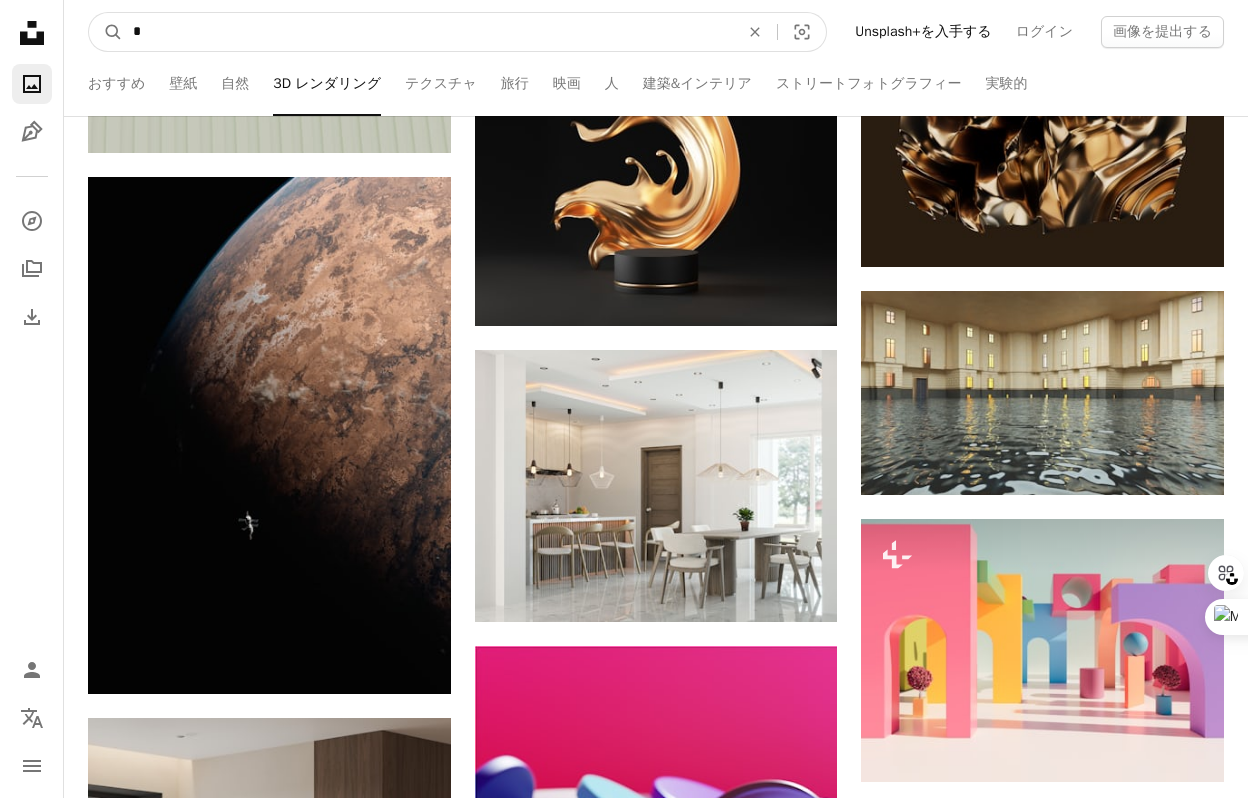 type on "*" 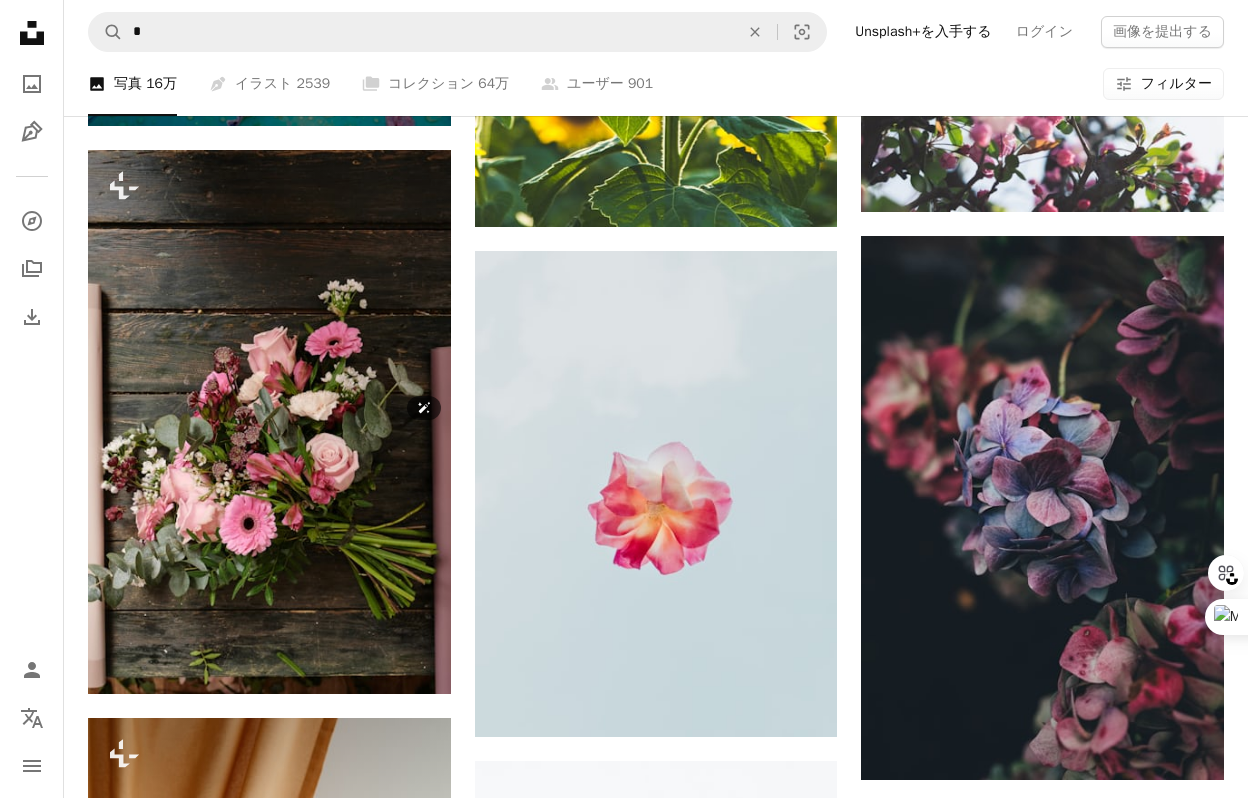 scroll, scrollTop: 2208, scrollLeft: 0, axis: vertical 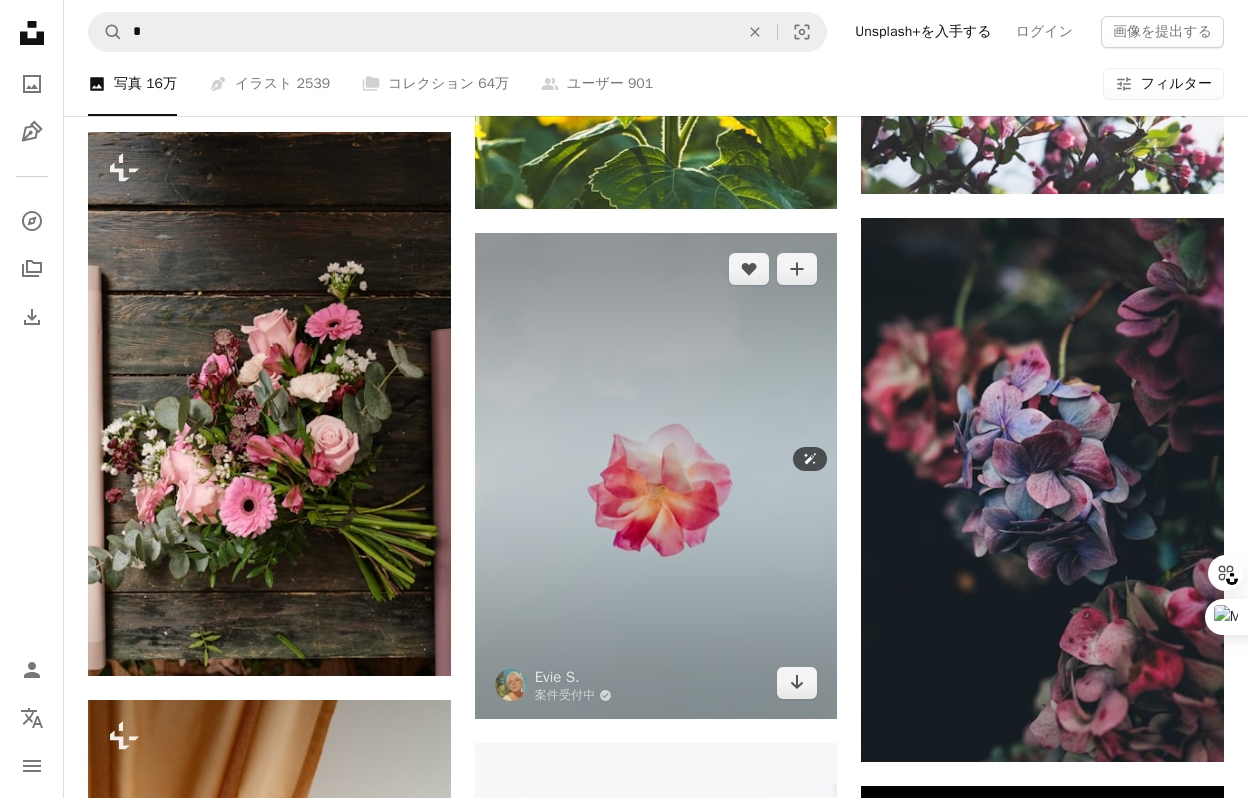 click at bounding box center [656, 476] 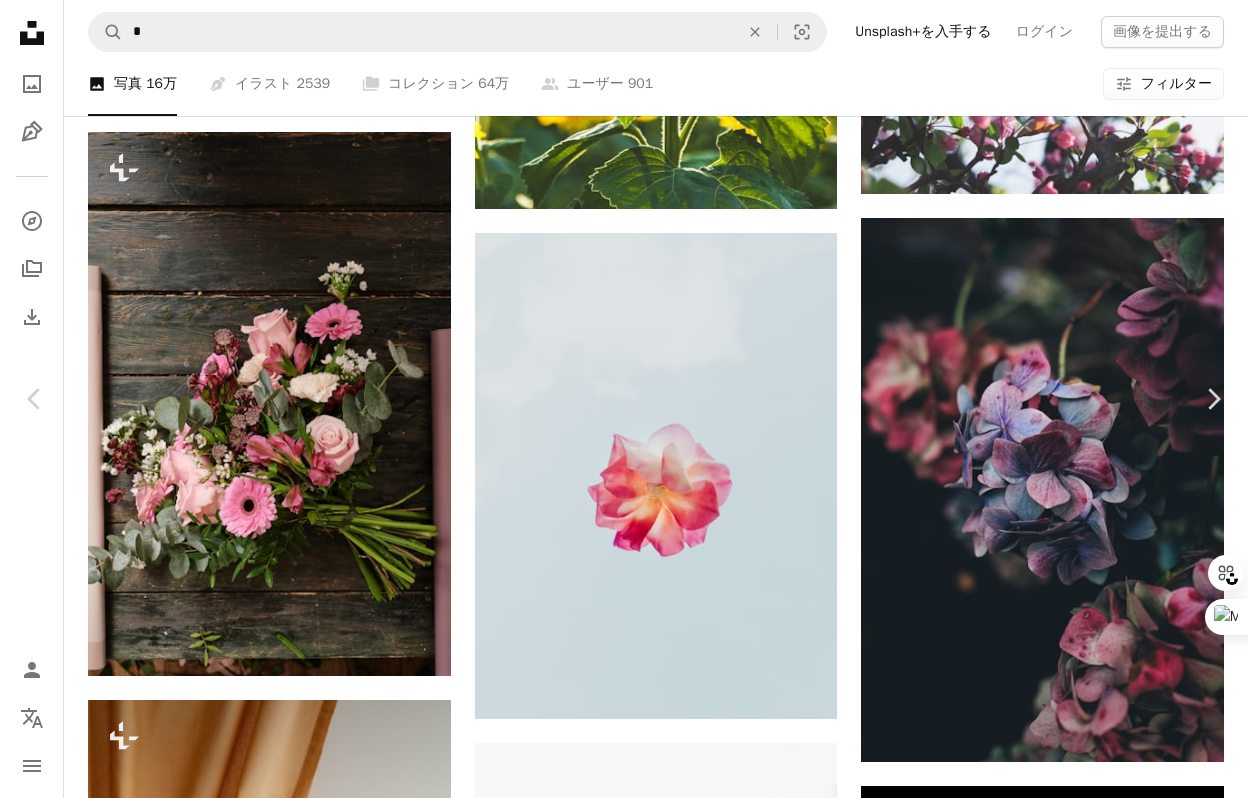 click on "Zoom in" at bounding box center (616, 6679) 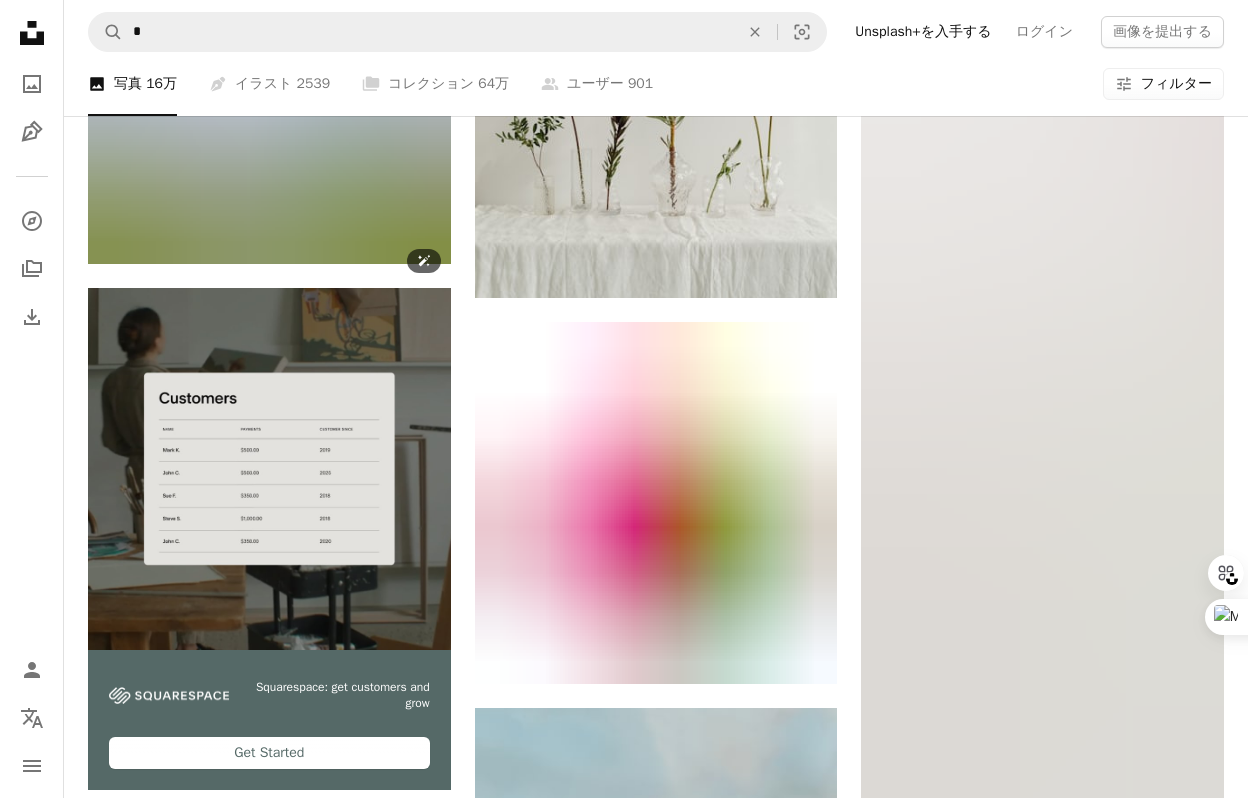 scroll, scrollTop: 4927, scrollLeft: 0, axis: vertical 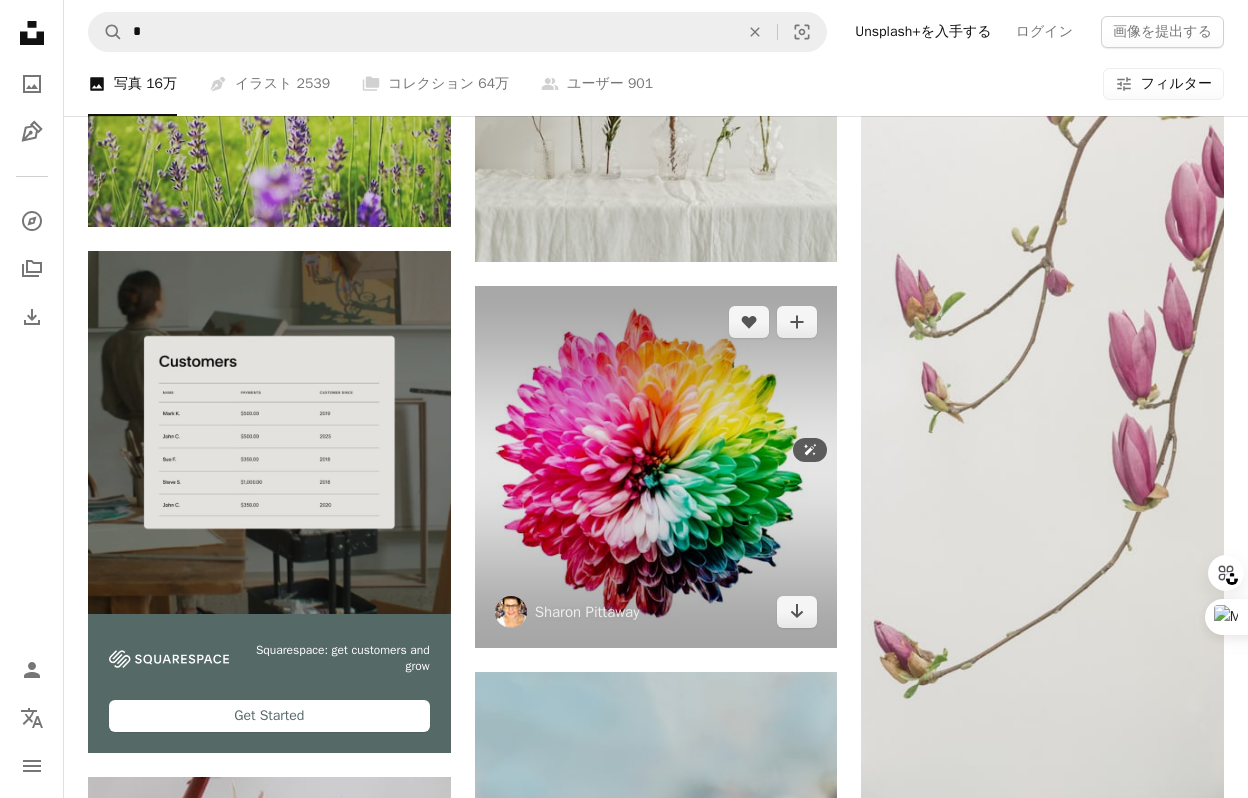 click at bounding box center (656, 467) 